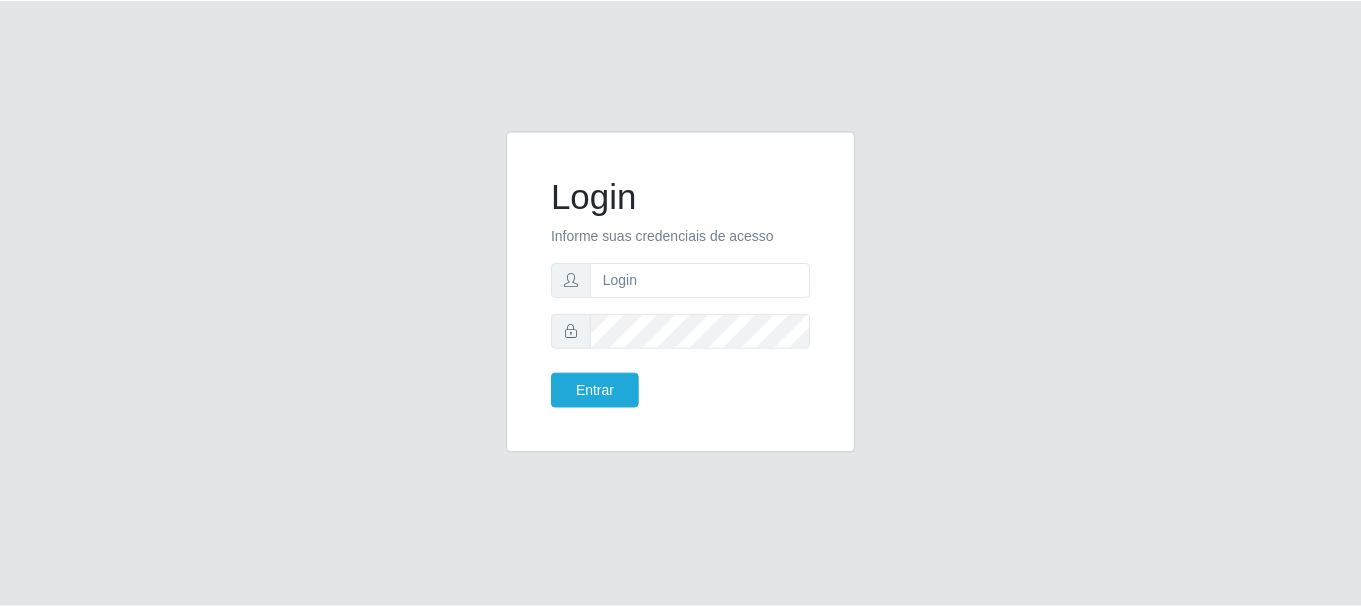 scroll, scrollTop: 0, scrollLeft: 0, axis: both 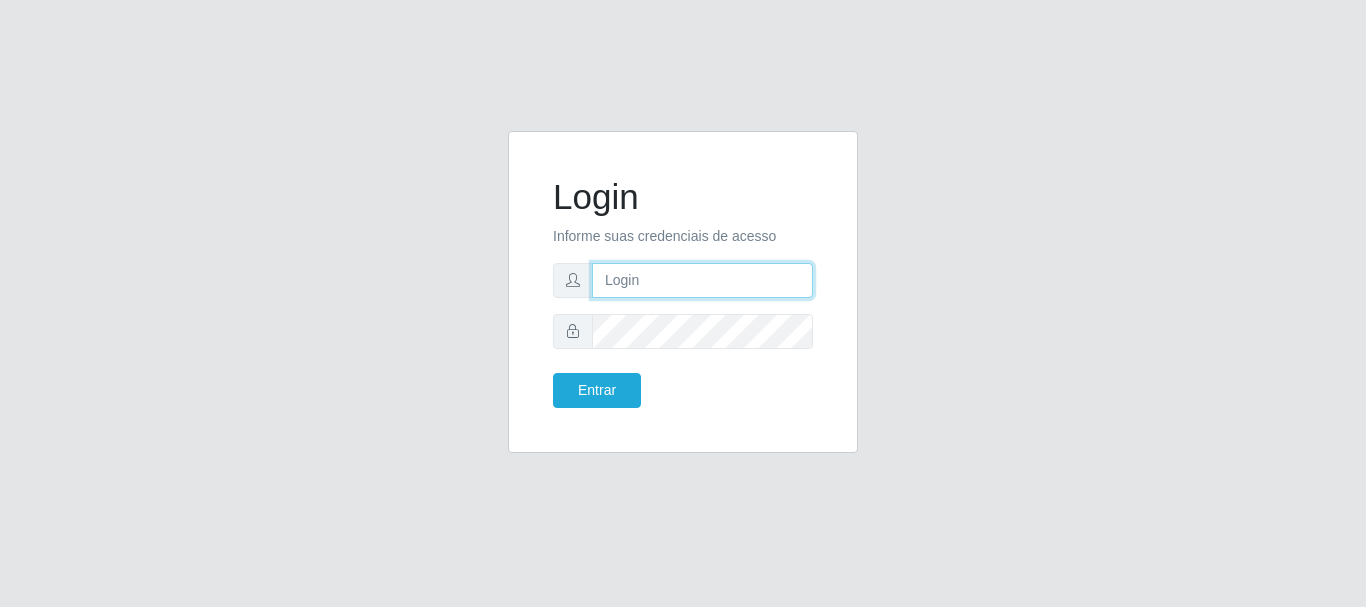 click at bounding box center (702, 280) 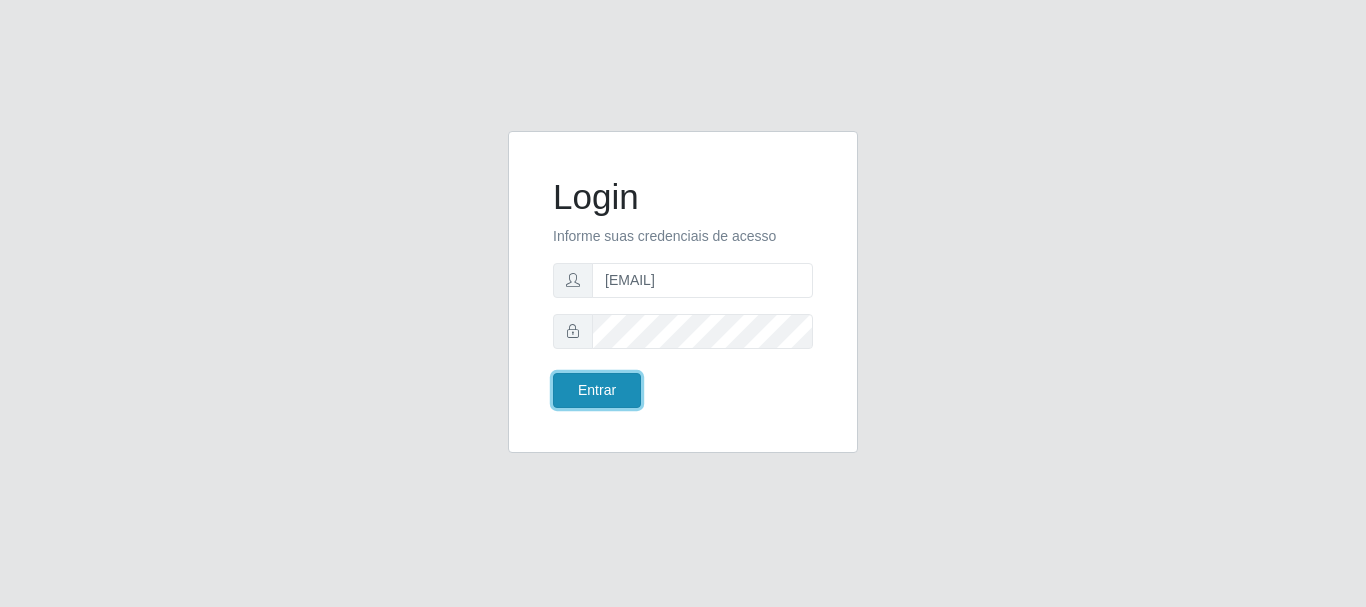 click on "Entrar" at bounding box center [597, 390] 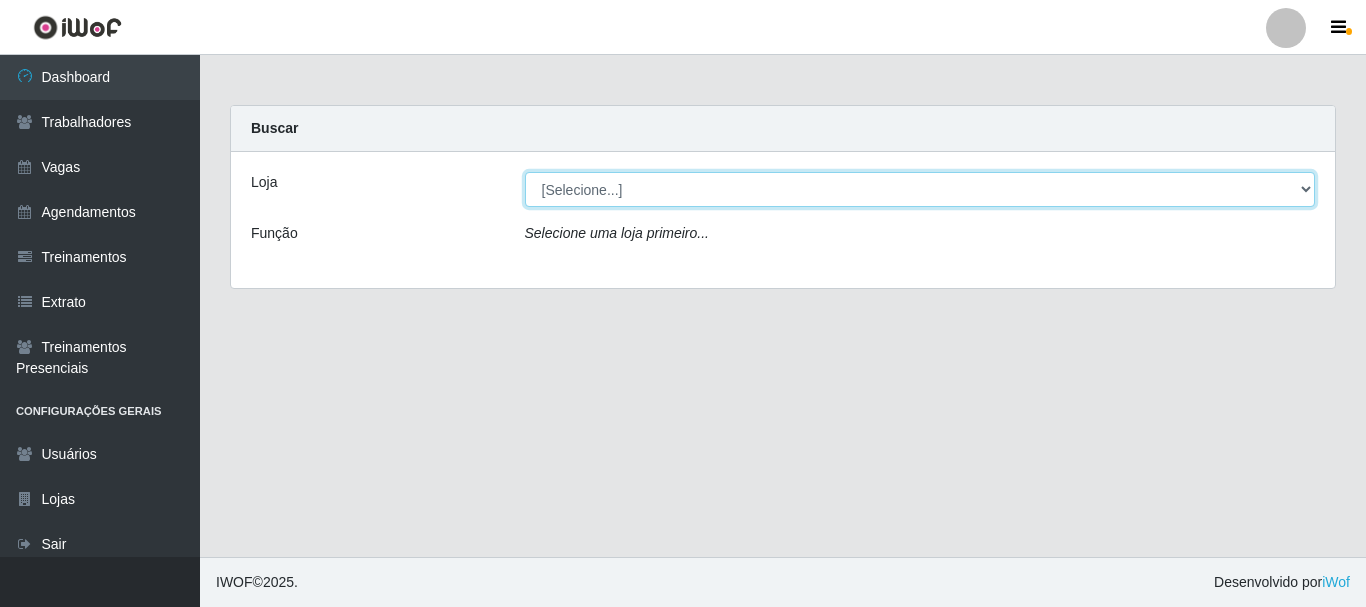 click on "[Selecione...] O Cestão - Geisel" at bounding box center (920, 189) 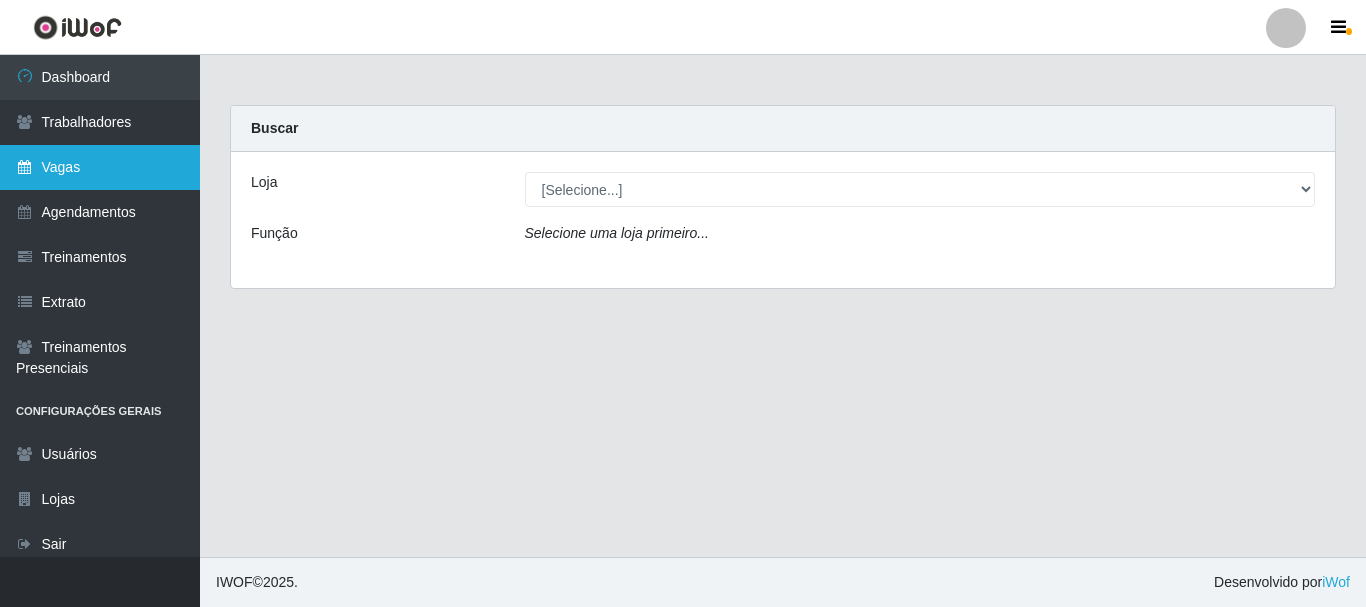 click on "Vagas" at bounding box center (100, 167) 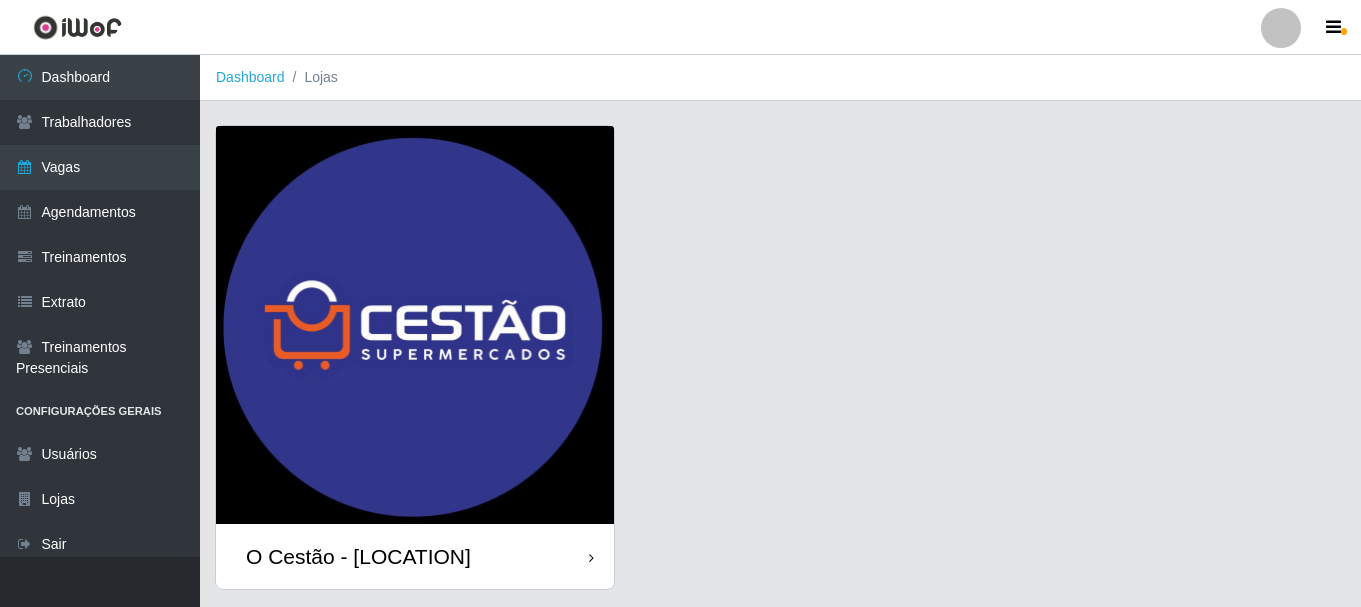 click on "O Cestão - [LOCATION]" at bounding box center [415, 556] 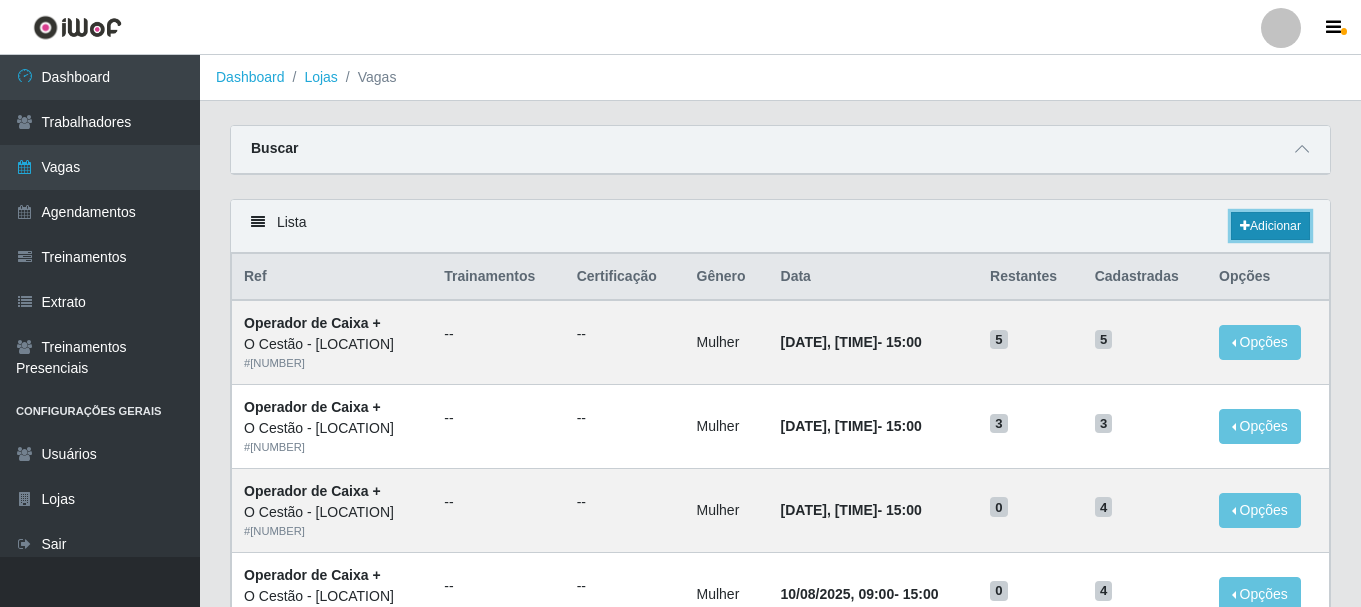 click on "Adicionar" at bounding box center [1270, 226] 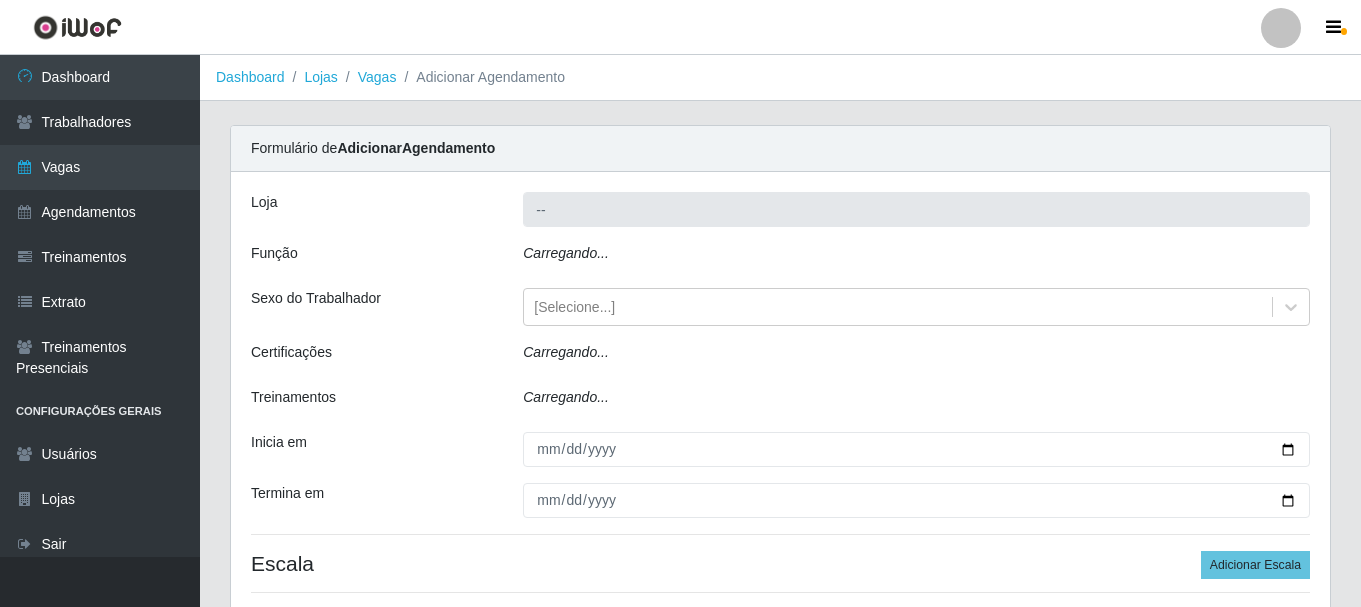 type on "O Cestão - [LOCATION]" 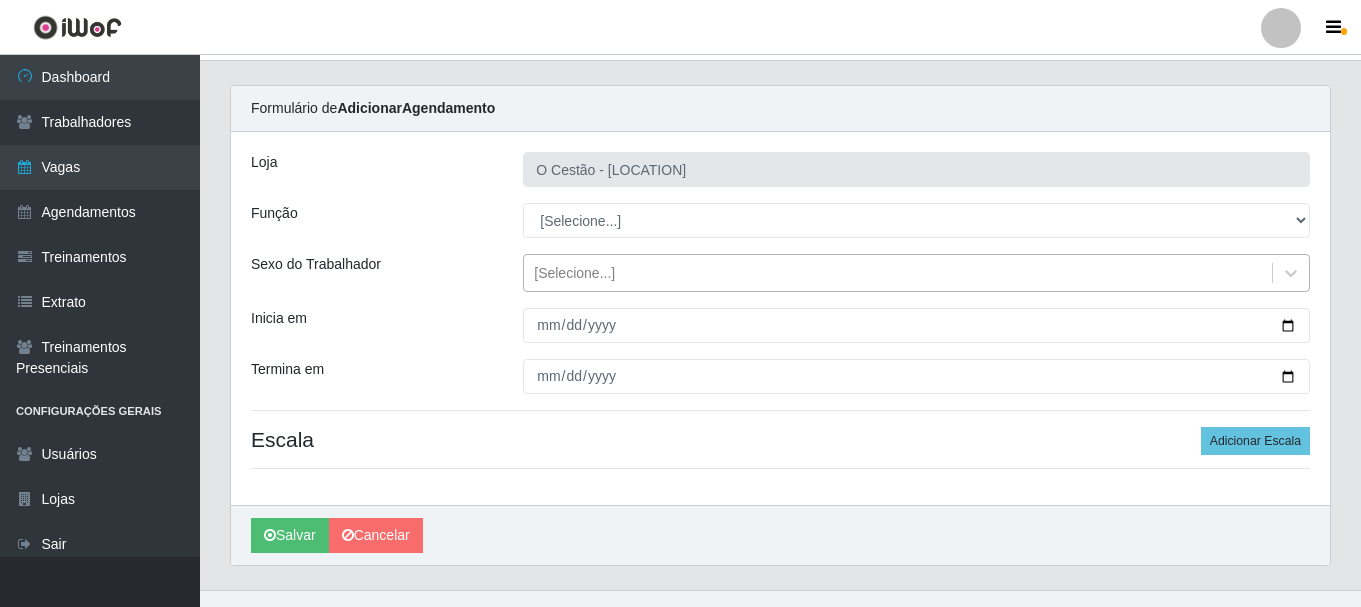 scroll, scrollTop: 73, scrollLeft: 0, axis: vertical 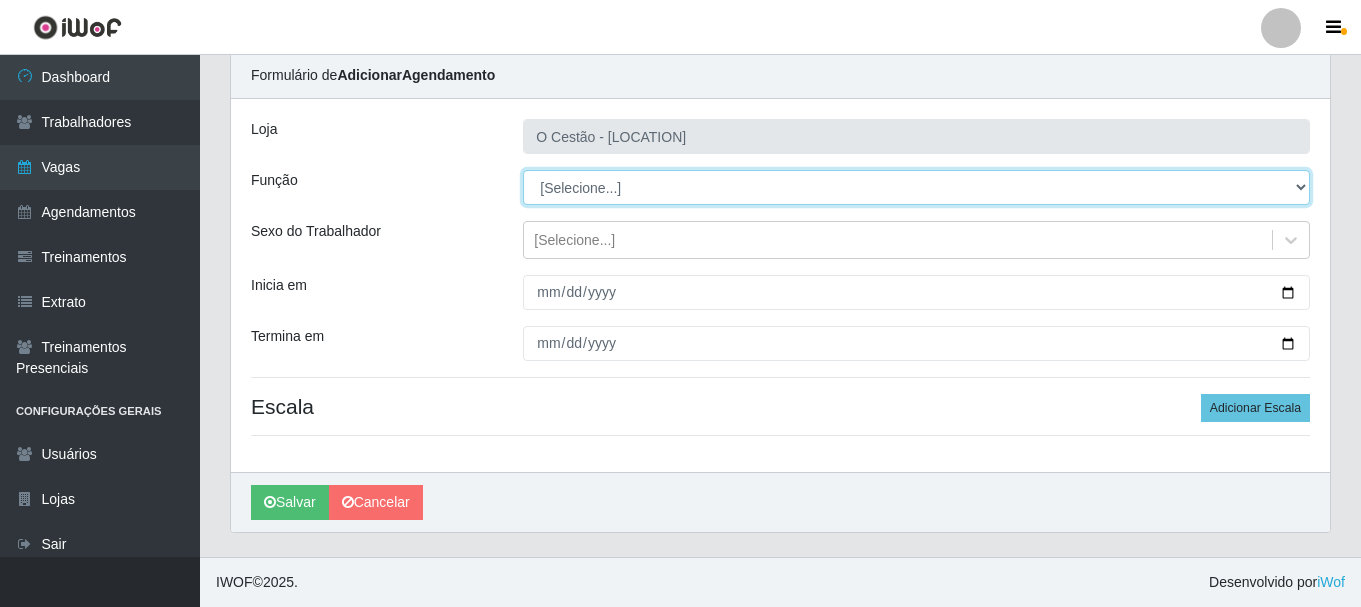 click on "[Selecione...] ASG ASG + ASG ++ Auxiliar de Estoque Auxiliar de Estoque + Auxiliar de Estoque ++ Balconista Balconista + Balconista ++ Balconista de Frios Balconista de Frios + Balconista de Frios ++ Balconista de Padaria  Balconista de Padaria + Balconista de Padaria ++ Embalador Embalador + Embalador ++ Operador de Caixa Operador de Caixa + Operador de Caixa ++ Repositor  Repositor + Repositor ++" at bounding box center [916, 187] 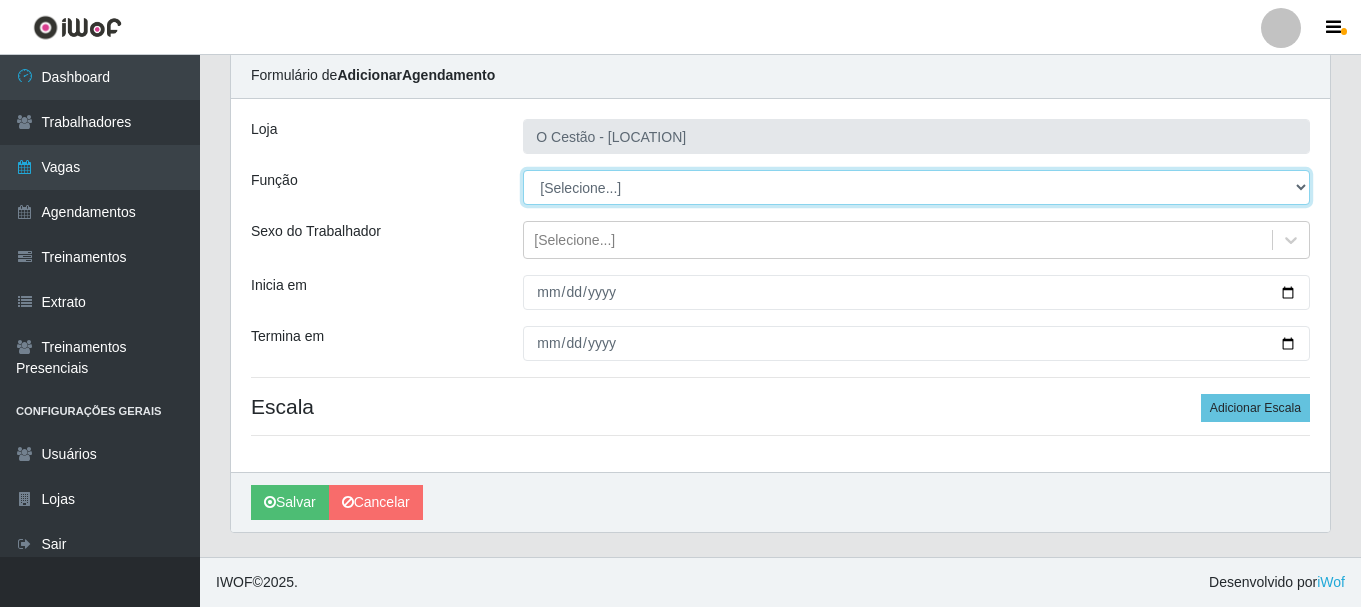 select on "24" 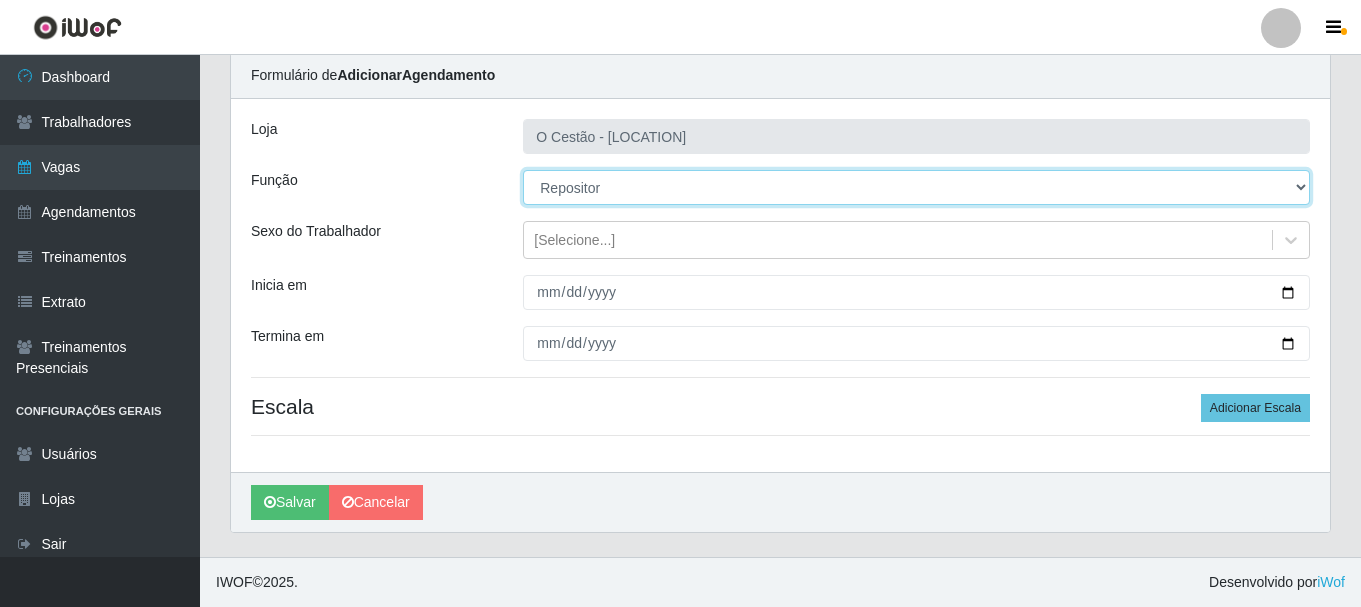 click on "[Selecione...] ASG ASG + ASG ++ Auxiliar de Estoque Auxiliar de Estoque + Auxiliar de Estoque ++ Balconista Balconista + Balconista ++ Balconista de Frios Balconista de Frios + Balconista de Frios ++ Balconista de Padaria  Balconista de Padaria + Balconista de Padaria ++ Embalador Embalador + Embalador ++ Operador de Caixa Operador de Caixa + Operador de Caixa ++ Repositor  Repositor + Repositor ++" at bounding box center [916, 187] 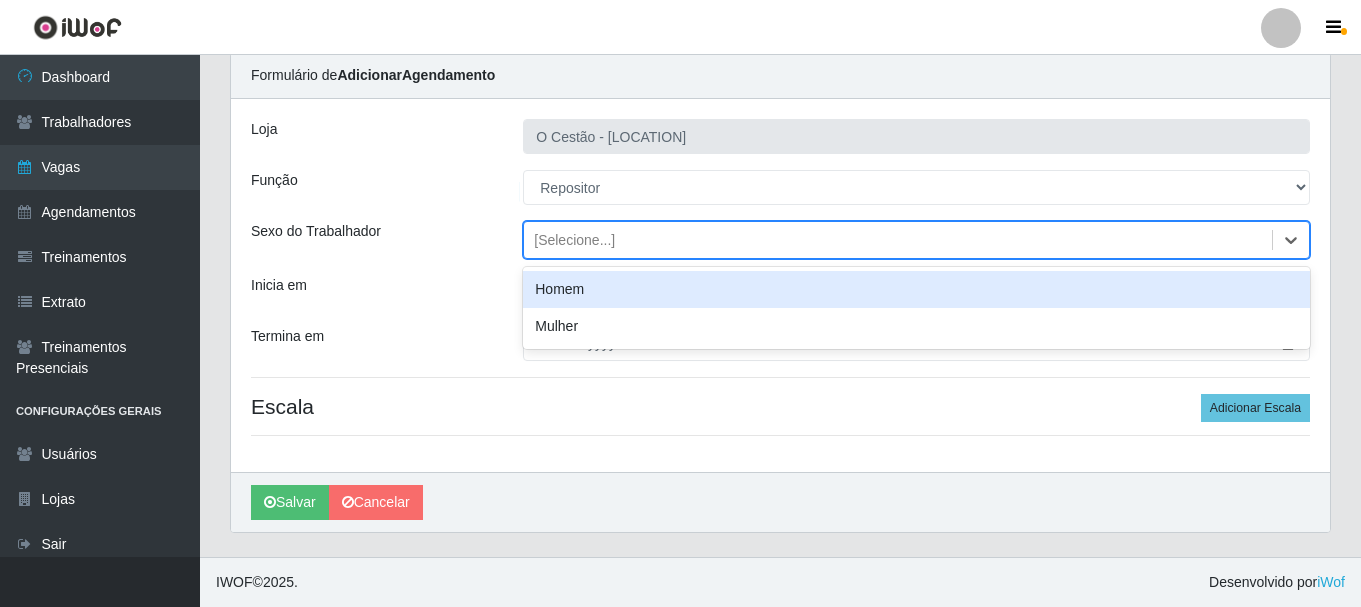 click on "[Selecione...]" at bounding box center [574, 240] 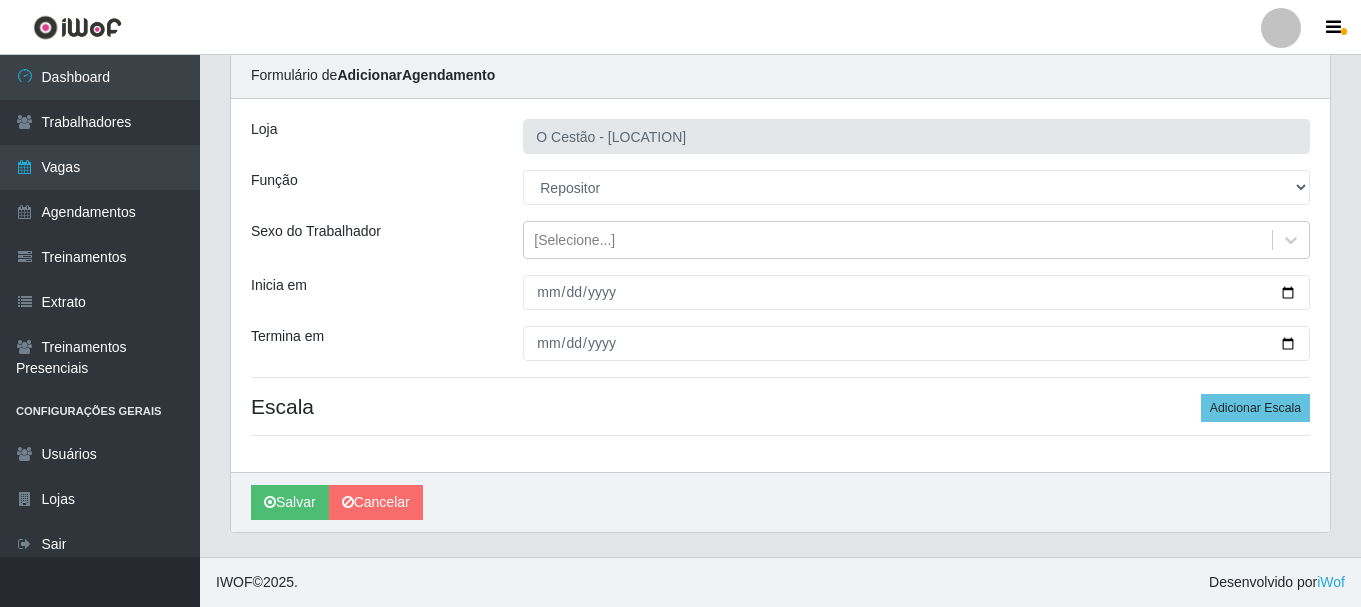 click on "O Cestão - [LOCATION] Função [Selecione...] ASG ASG + ASG ++ Auxiliar de Estoque Auxiliar de Estoque + Auxiliar de Estoque ++ Balconista Balconista + Balconista ++ Balconista de Frios Balconista de Frios + Balconista de Frios ++ Balconista de Padaria  Balconista de Padaria + Balconista de Padaria ++ Embalador Embalador + Embalador ++ Operador de Caixa Operador de Caixa + Operador de Caixa ++ Repositor  Repositor + Repositor ++ Sexo do Trabalhador [Selecione...] Inicia em Termina em Escala Adicionar Escala" at bounding box center [780, 285] 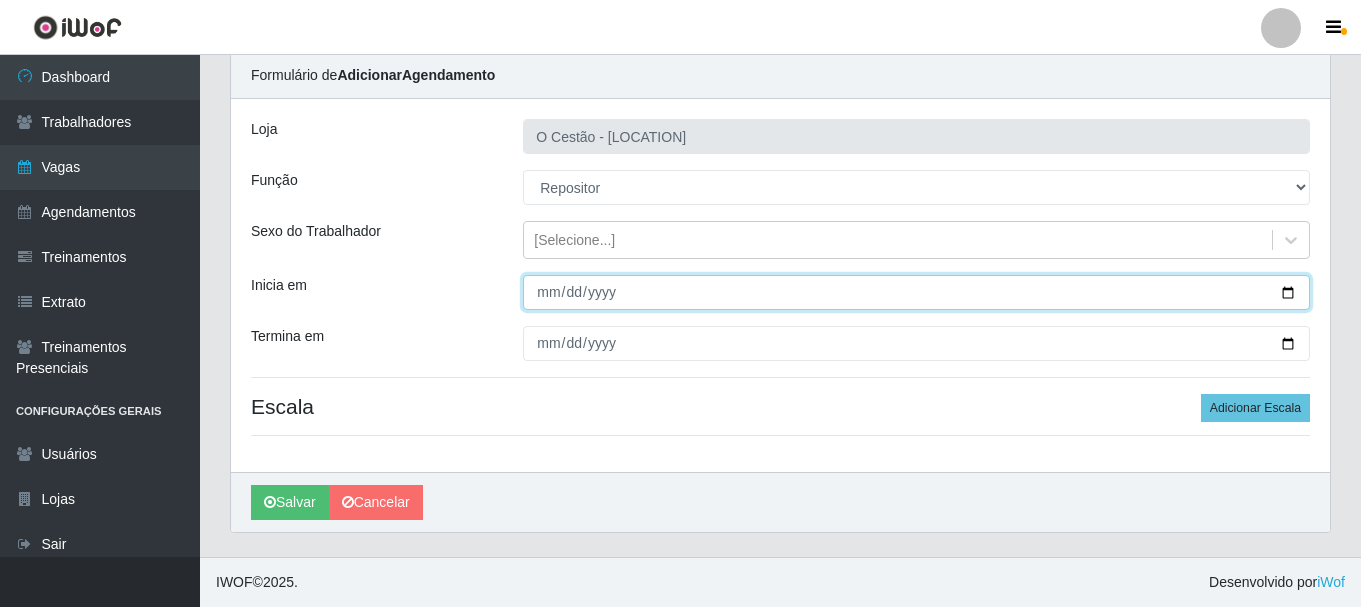 click on "Inicia em" at bounding box center [916, 292] 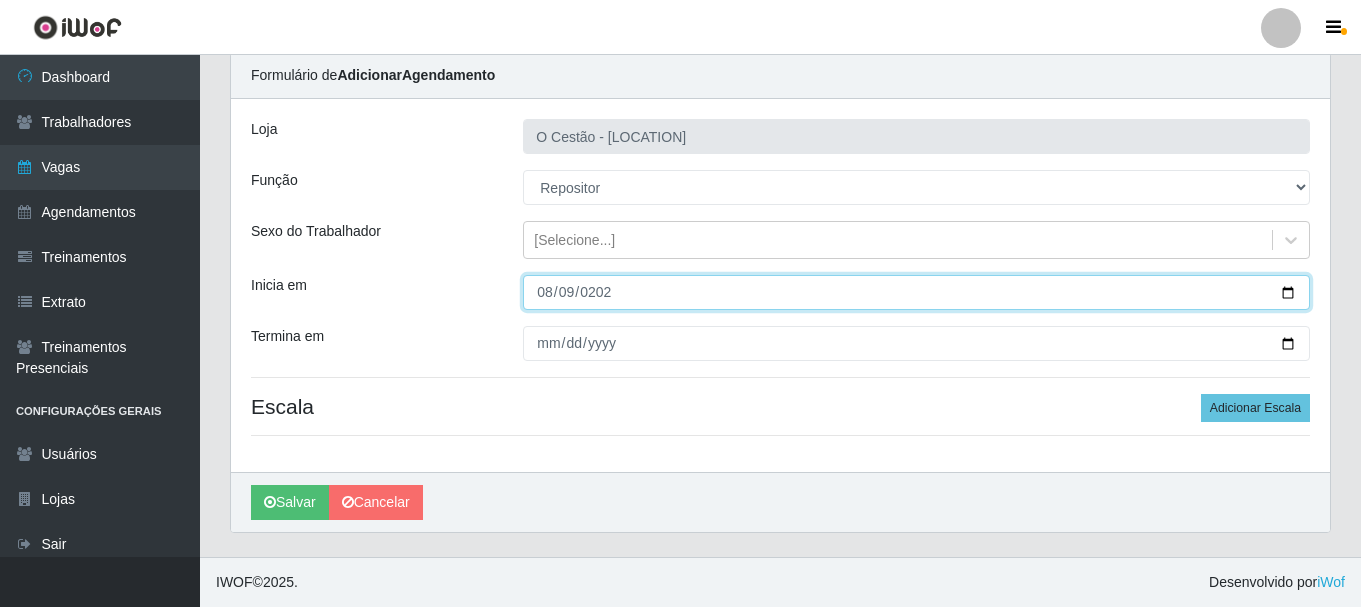 type on "2025-08-09" 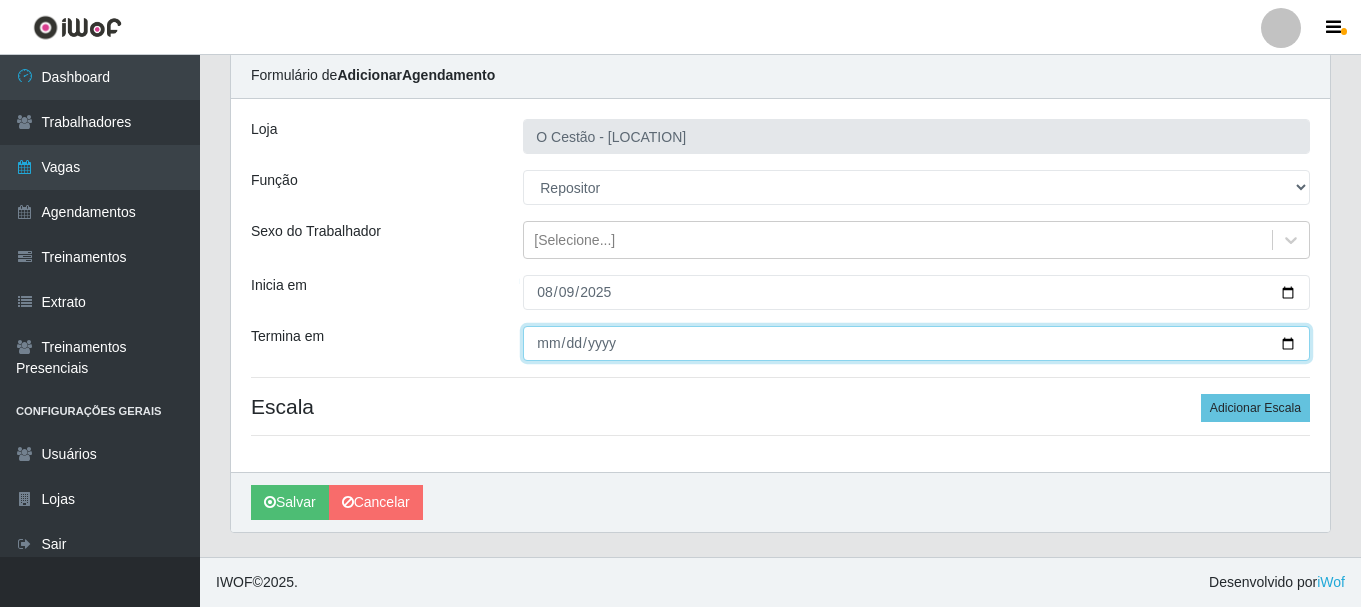 click on "Termina em" at bounding box center [916, 343] 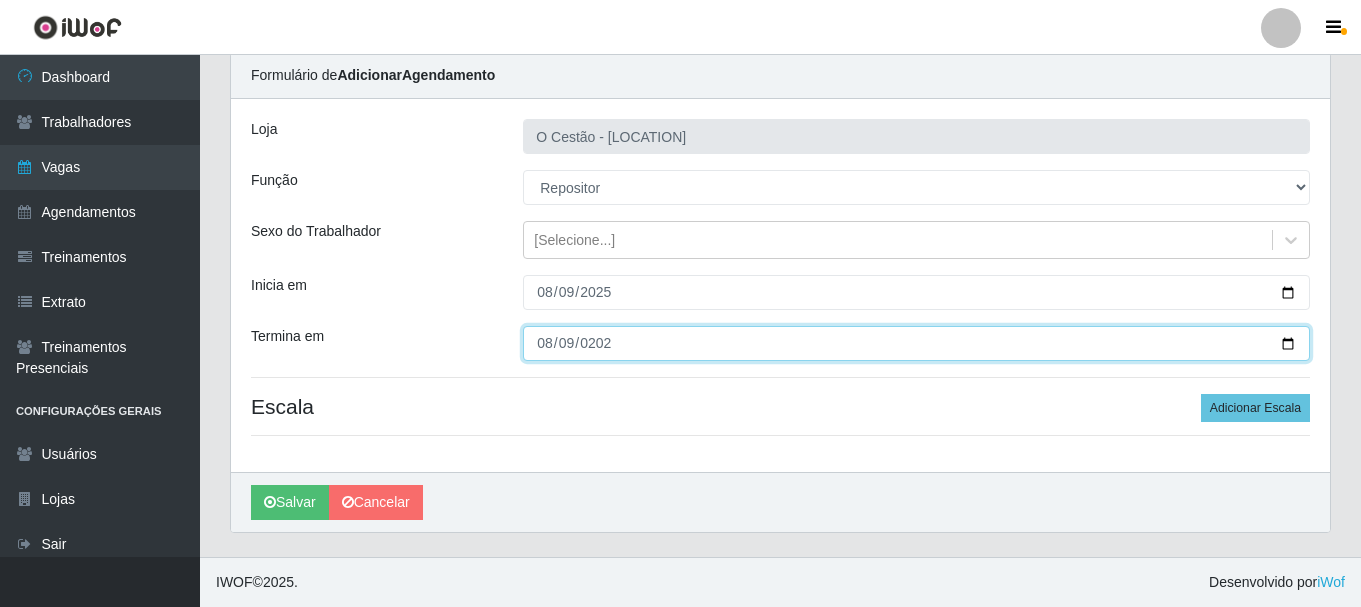 type on "2025-08-09" 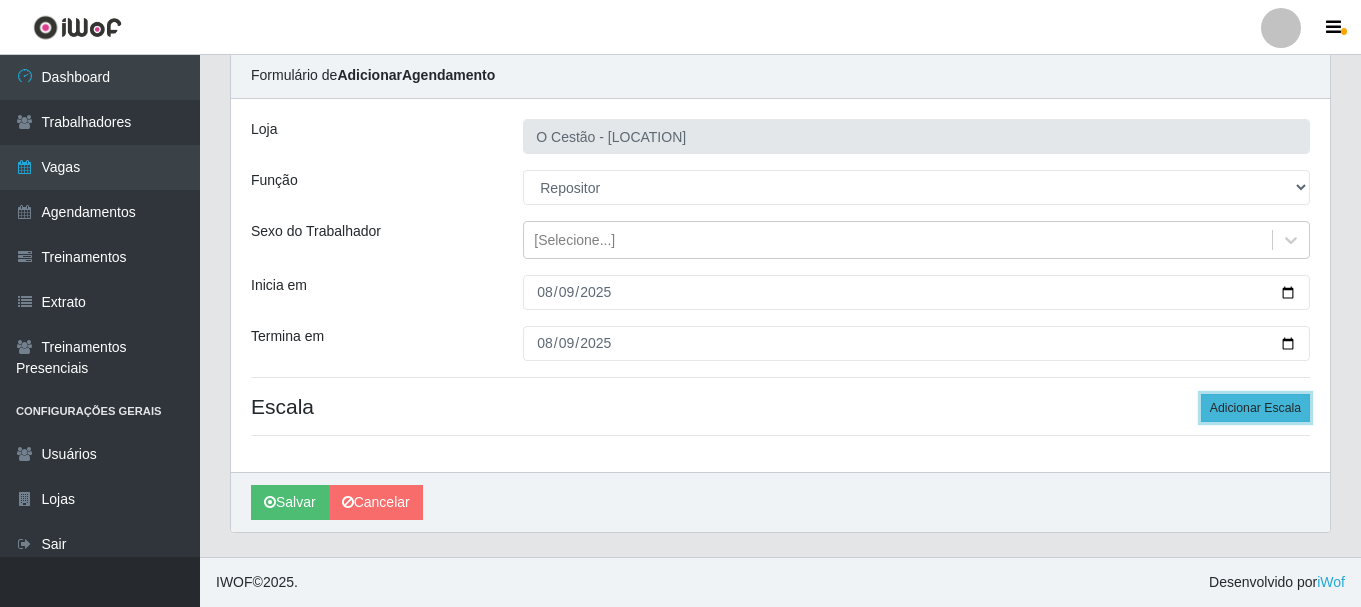 click on "Adicionar Escala" at bounding box center (1255, 408) 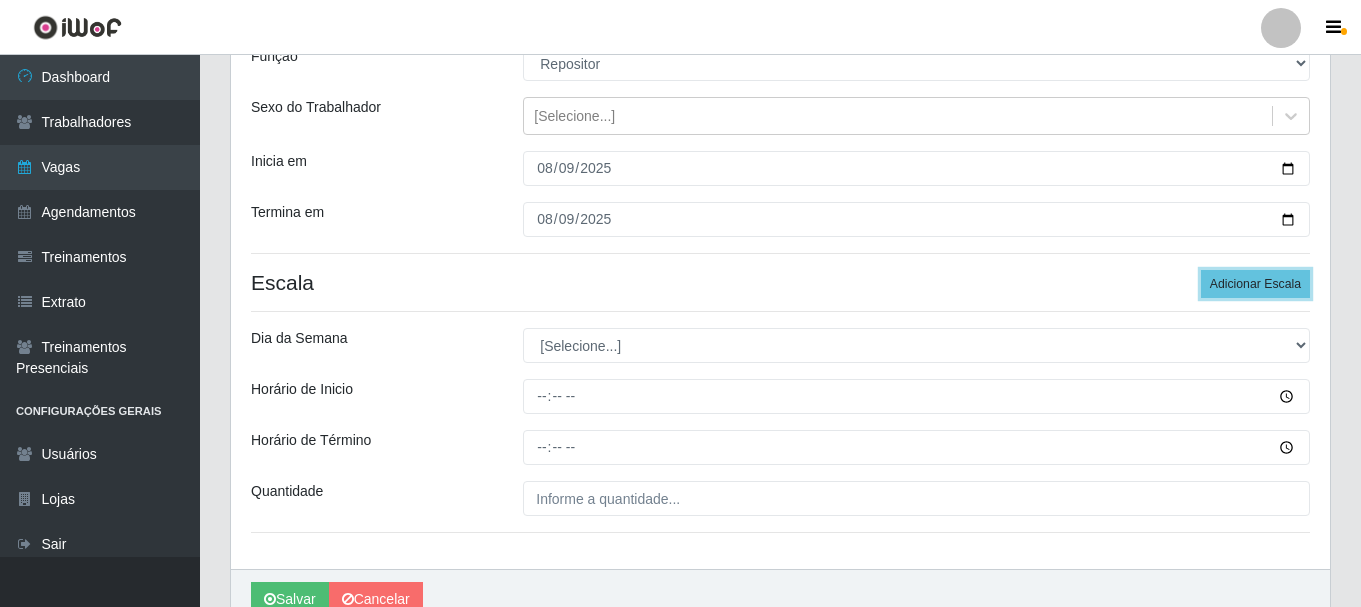 scroll, scrollTop: 273, scrollLeft: 0, axis: vertical 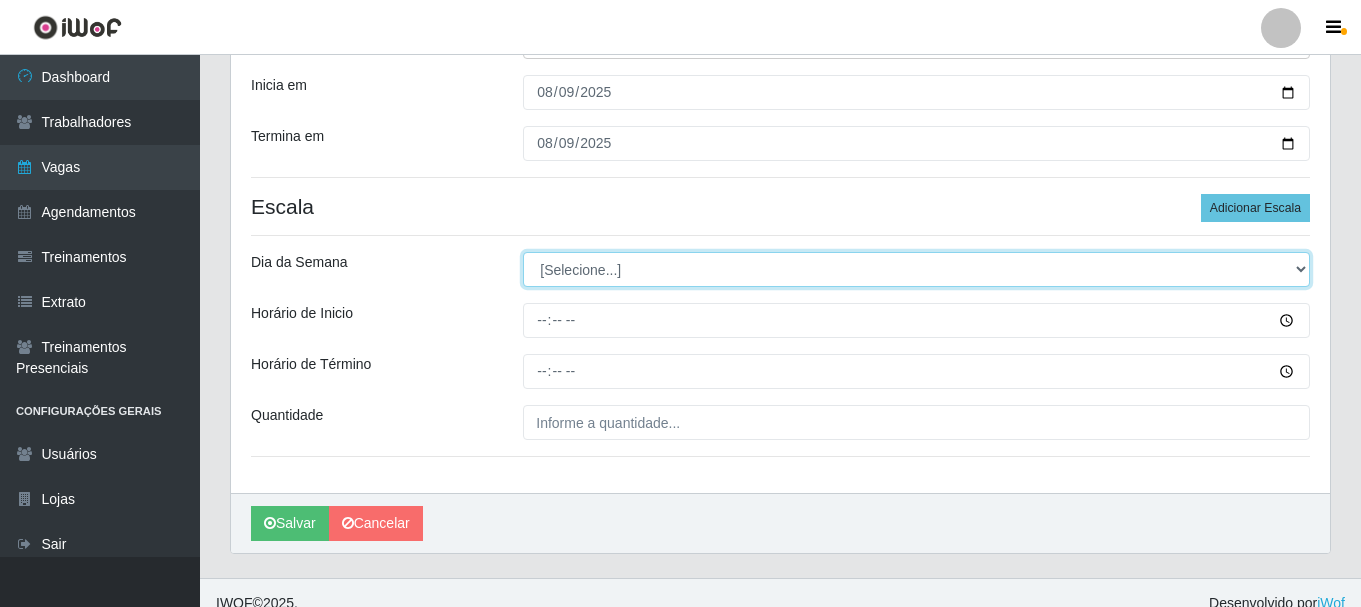 click on "[Selecione...] Segunda Terça Quarta Quinta Sexta Sábado Domingo" at bounding box center [916, 269] 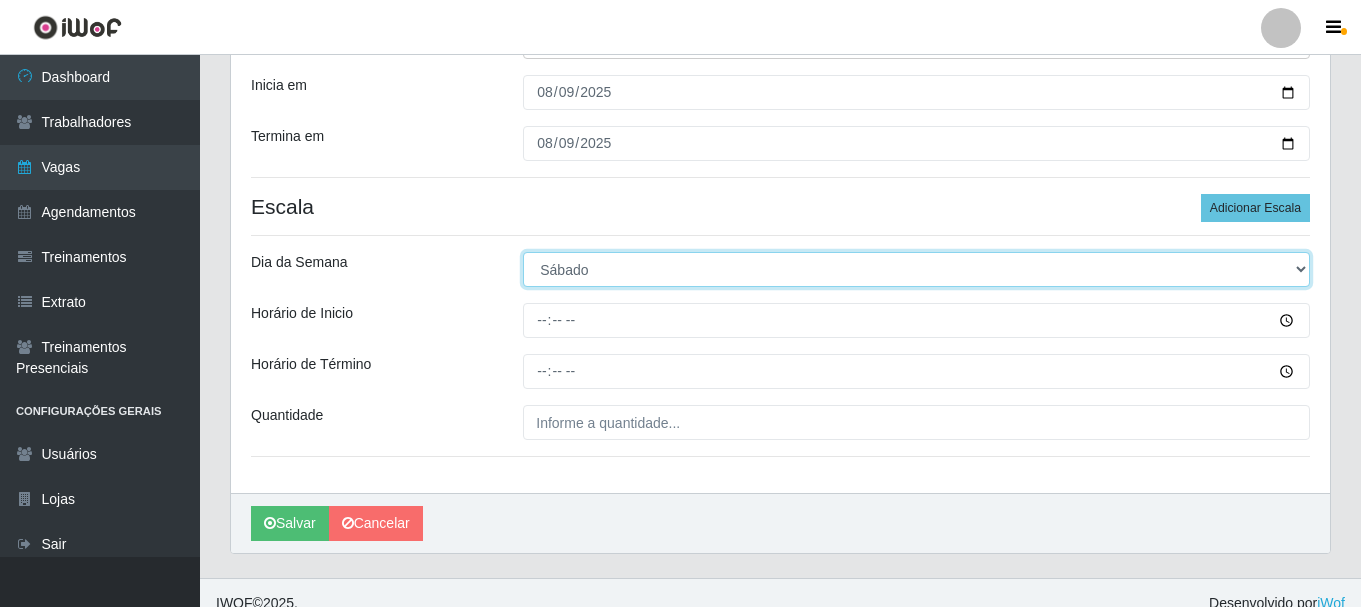 click on "[Selecione...] Segunda Terça Quarta Quinta Sexta Sábado Domingo" at bounding box center [916, 269] 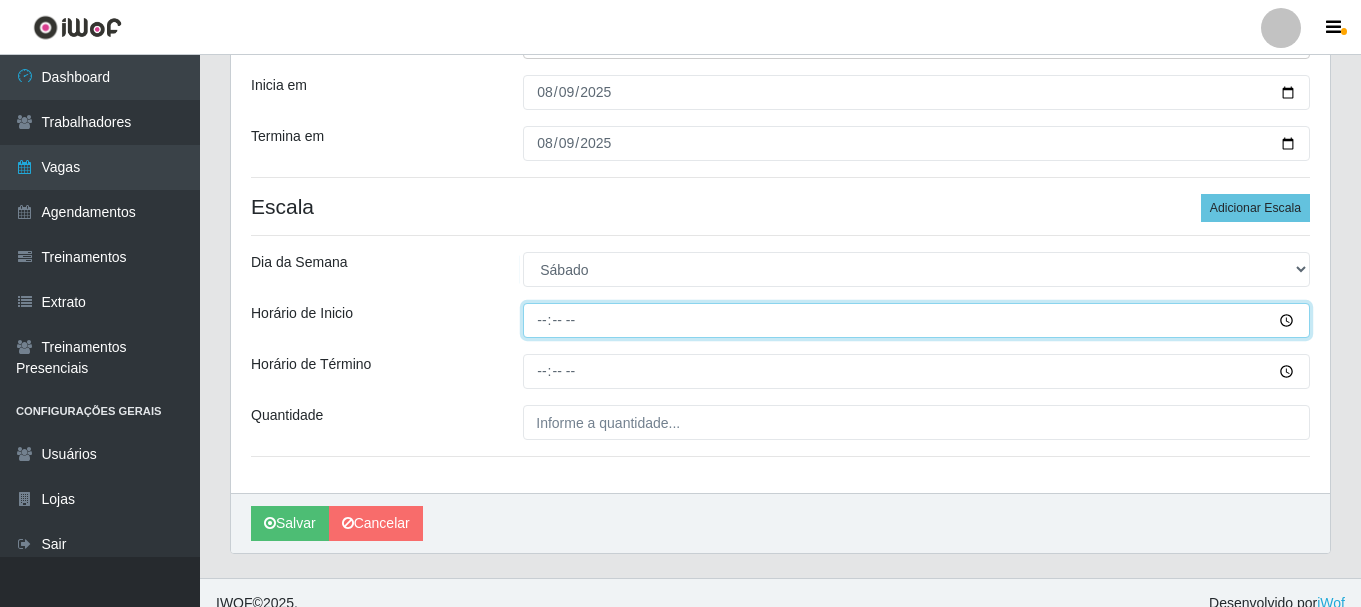 click on "Horário de Inicio" at bounding box center [916, 320] 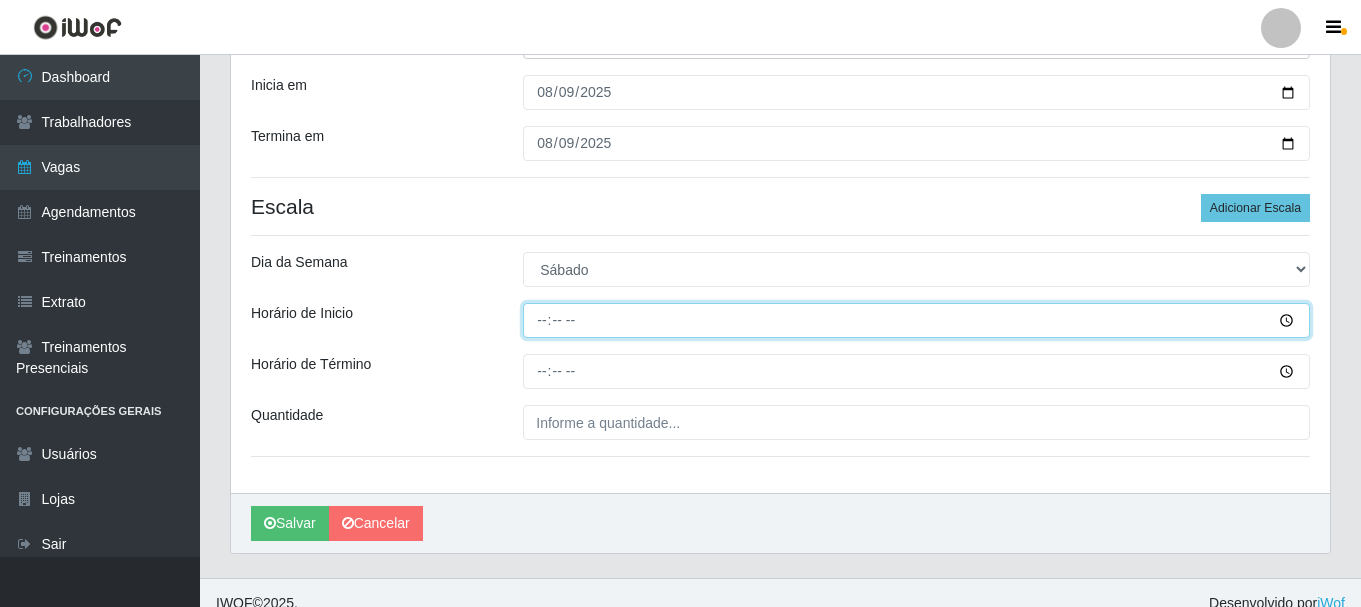 type on "16:00" 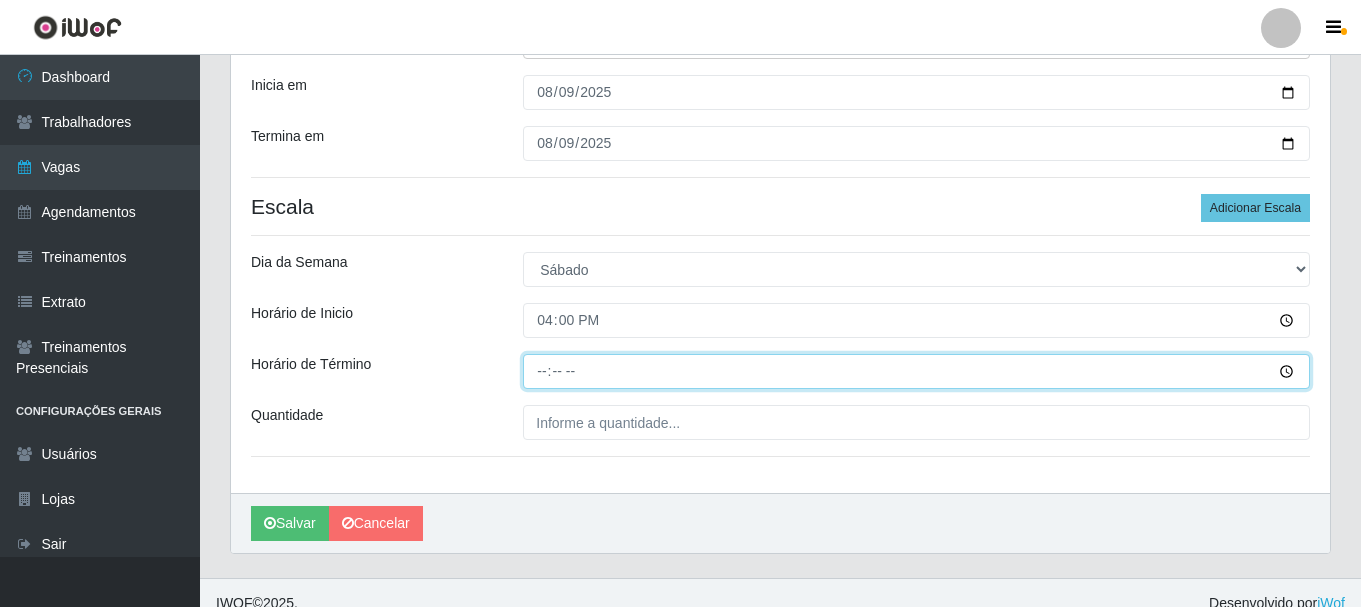 click on "Horário de Término" at bounding box center (916, 371) 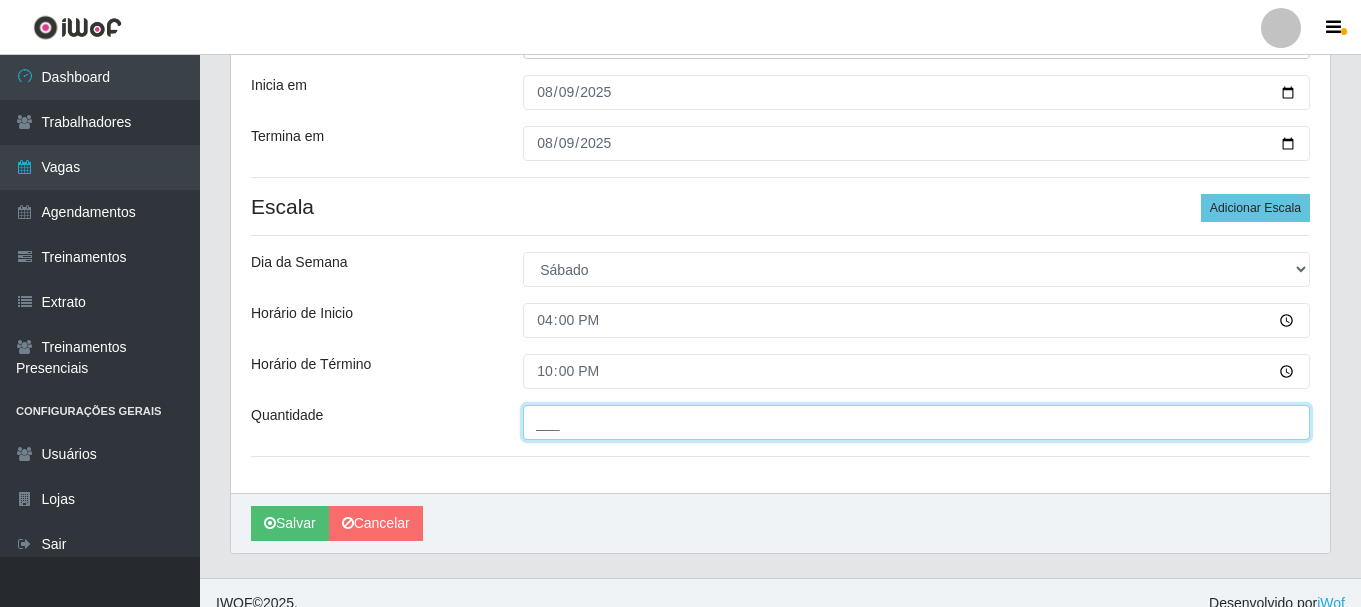 click on "___" at bounding box center (916, 422) 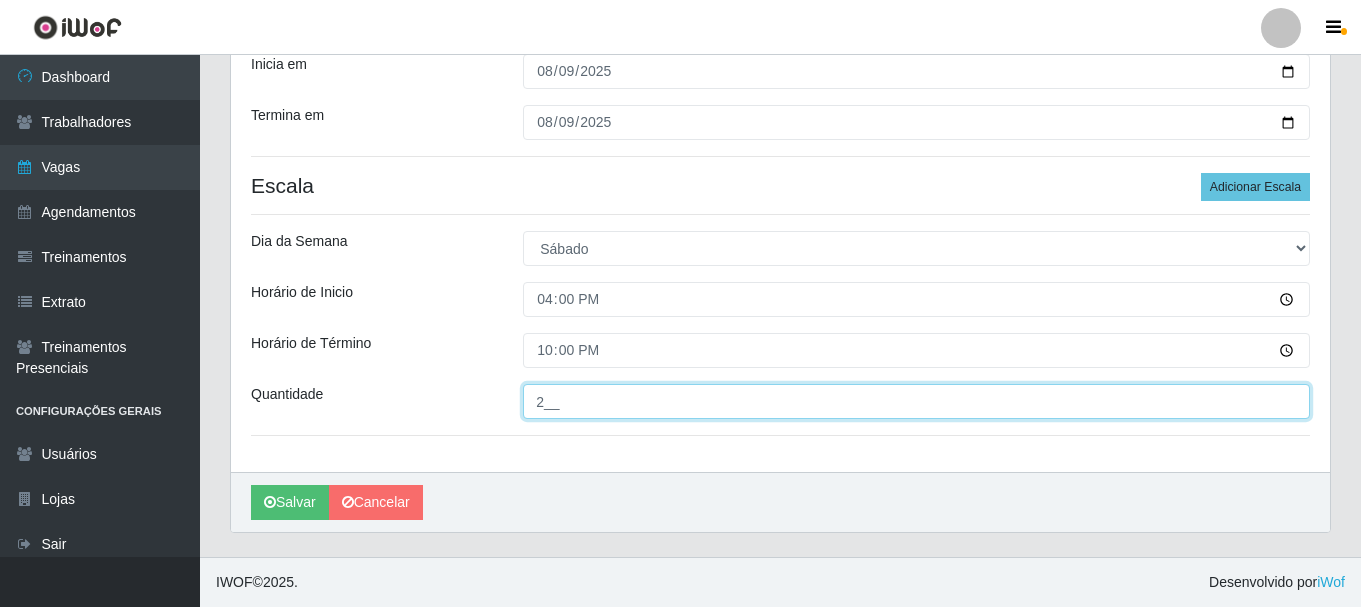 scroll, scrollTop: 0, scrollLeft: 0, axis: both 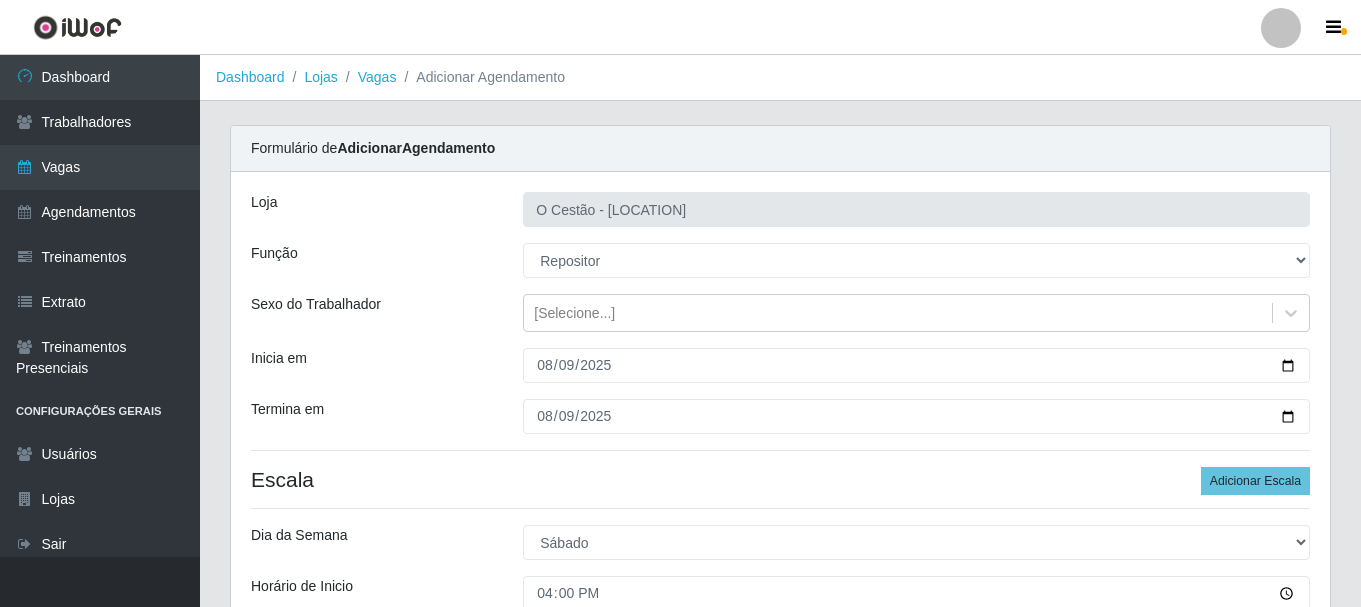 type on "2__" 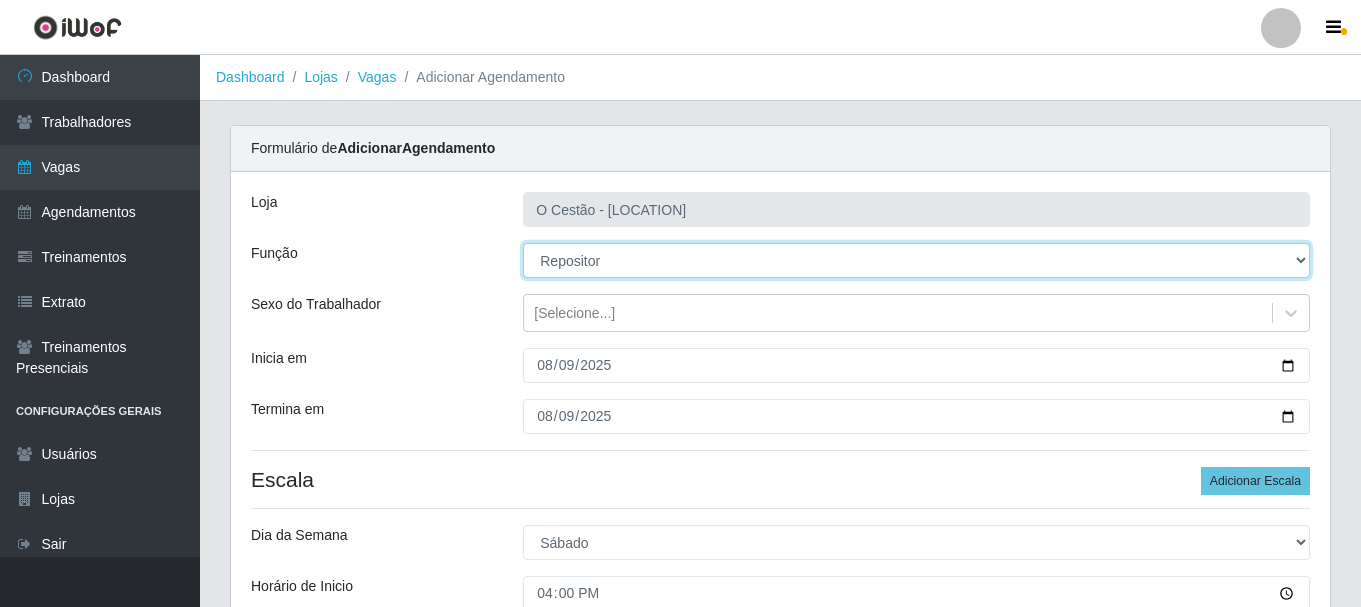 click on "[Selecione...] ASG ASG + ASG ++ Auxiliar de Estoque Auxiliar de Estoque + Auxiliar de Estoque ++ Balconista Balconista + Balconista ++ Balconista de Frios Balconista de Frios + Balconista de Frios ++ Balconista de Padaria  Balconista de Padaria + Balconista de Padaria ++ Embalador Embalador + Embalador ++ Operador de Caixa Operador de Caixa + Operador de Caixa ++ Repositor  Repositor + Repositor ++" at bounding box center (916, 260) 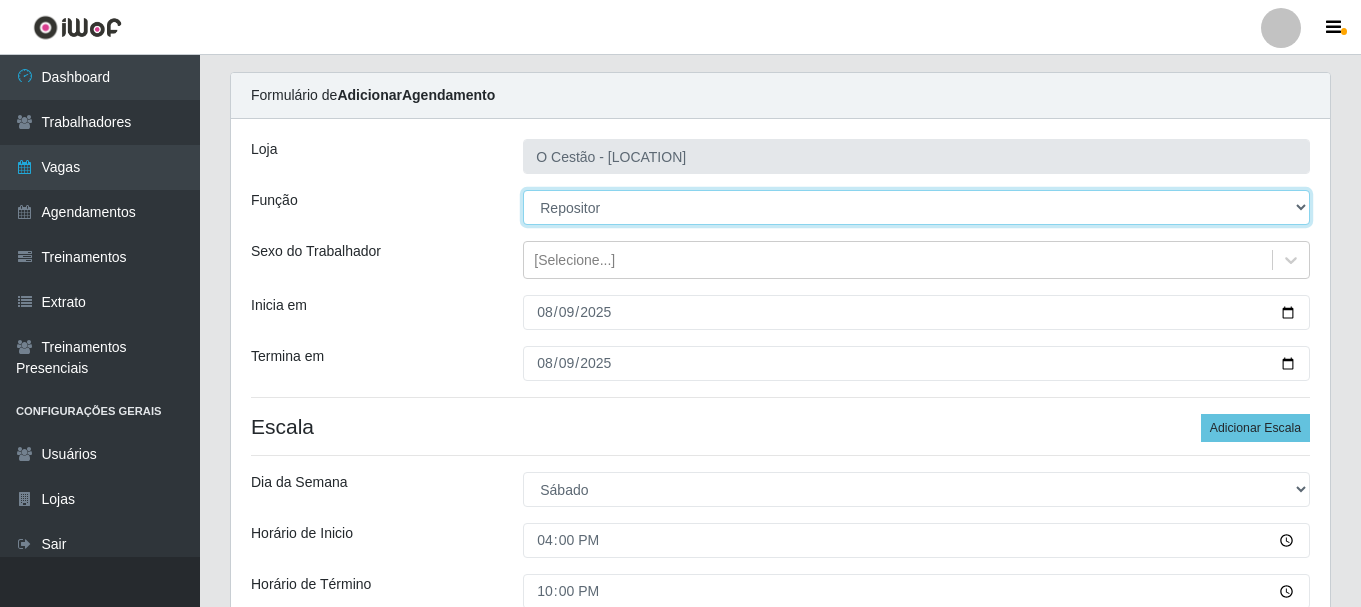 scroll, scrollTop: 100, scrollLeft: 0, axis: vertical 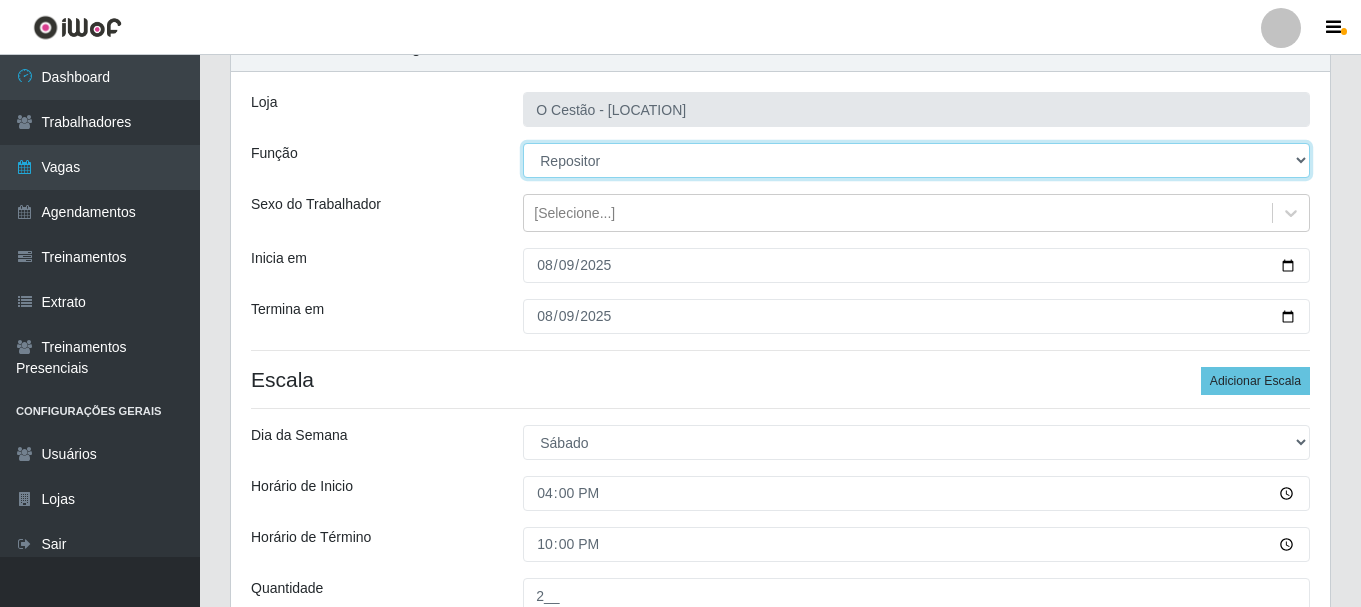 click on "[Selecione...] ASG ASG + ASG ++ Auxiliar de Estoque Auxiliar de Estoque + Auxiliar de Estoque ++ Balconista Balconista + Balconista ++ Balconista de Frios Balconista de Frios + Balconista de Frios ++ Balconista de Padaria  Balconista de Padaria + Balconista de Padaria ++ Embalador Embalador + Embalador ++ Operador de Caixa Operador de Caixa + Operador de Caixa ++ Repositor  Repositor + Repositor ++" at bounding box center (916, 160) 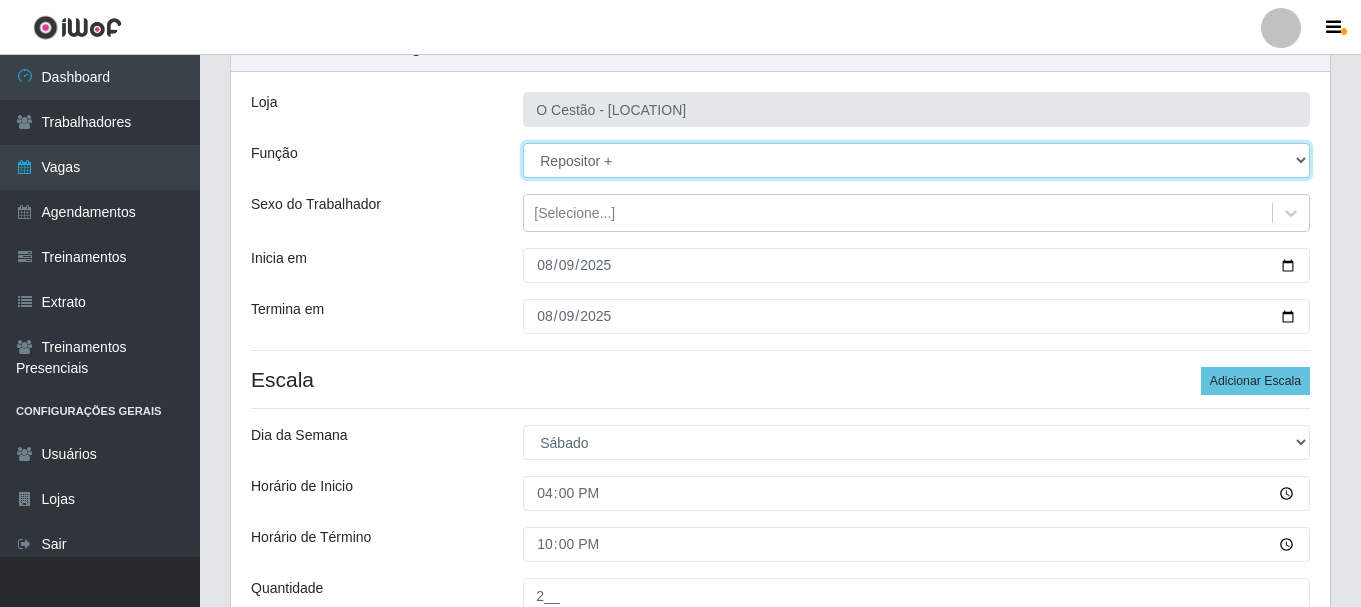 click on "[Selecione...] ASG ASG + ASG ++ Auxiliar de Estoque Auxiliar de Estoque + Auxiliar de Estoque ++ Balconista Balconista + Balconista ++ Balconista de Frios Balconista de Frios + Balconista de Frios ++ Balconista de Padaria  Balconista de Padaria + Balconista de Padaria ++ Embalador Embalador + Embalador ++ Operador de Caixa Operador de Caixa + Operador de Caixa ++ Repositor  Repositor + Repositor ++" at bounding box center [916, 160] 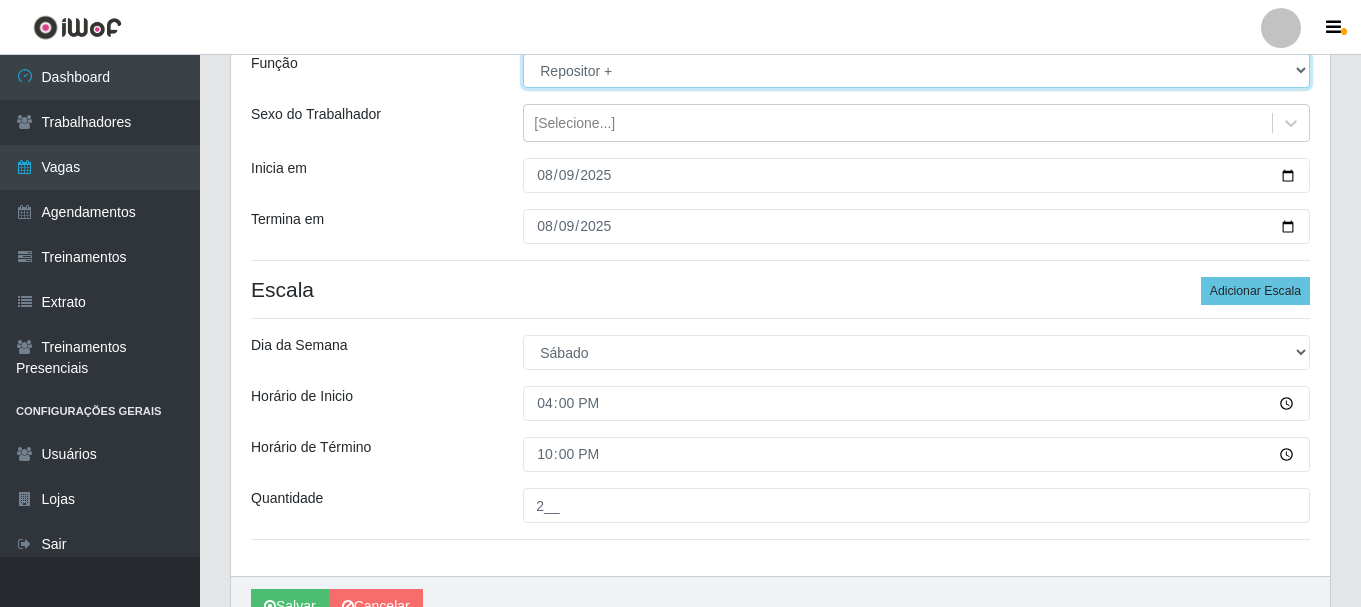 scroll, scrollTop: 294, scrollLeft: 0, axis: vertical 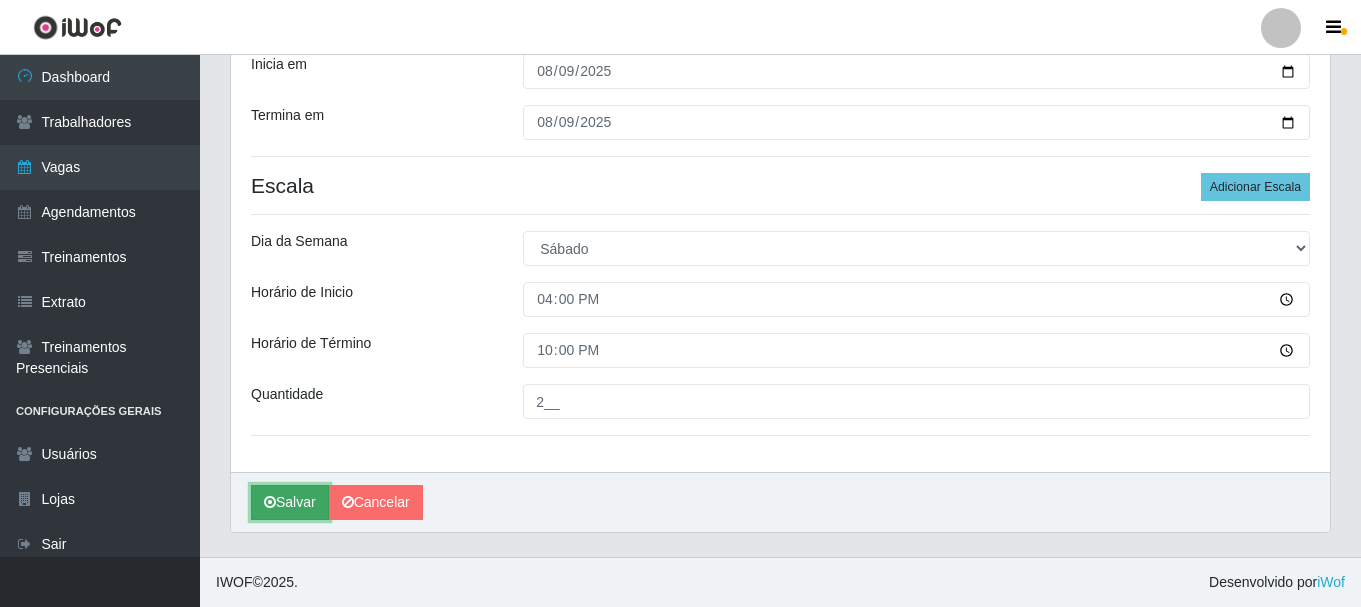 click on "Salvar" at bounding box center [290, 502] 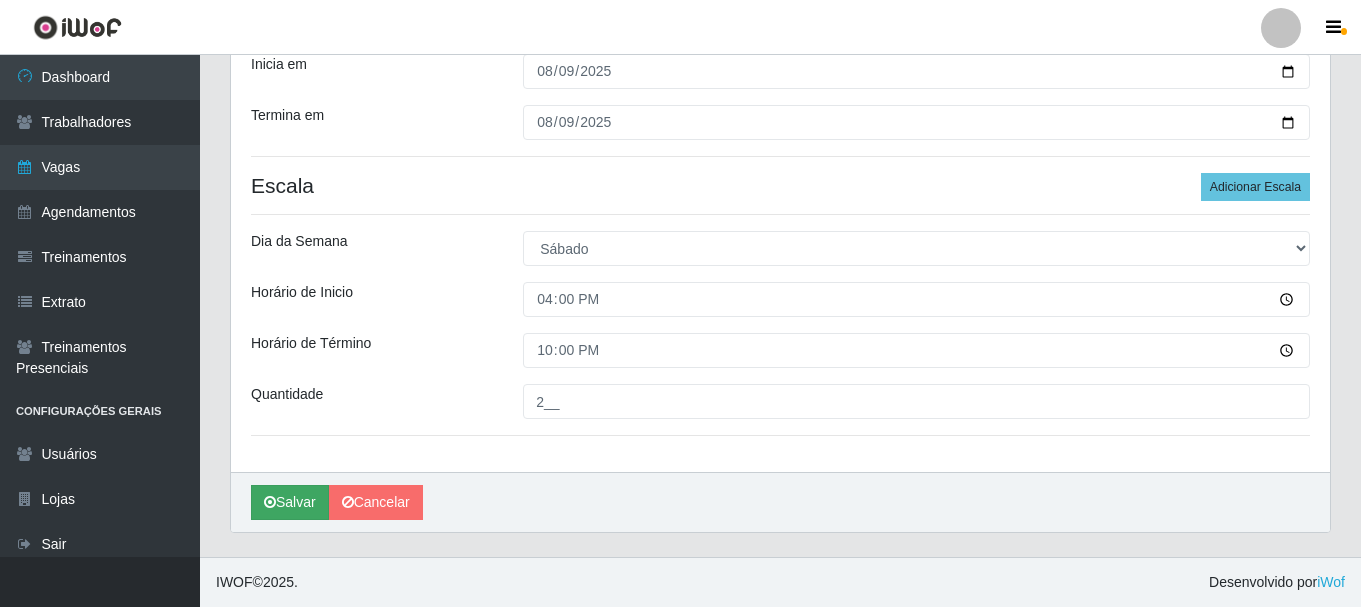 scroll, scrollTop: 0, scrollLeft: 0, axis: both 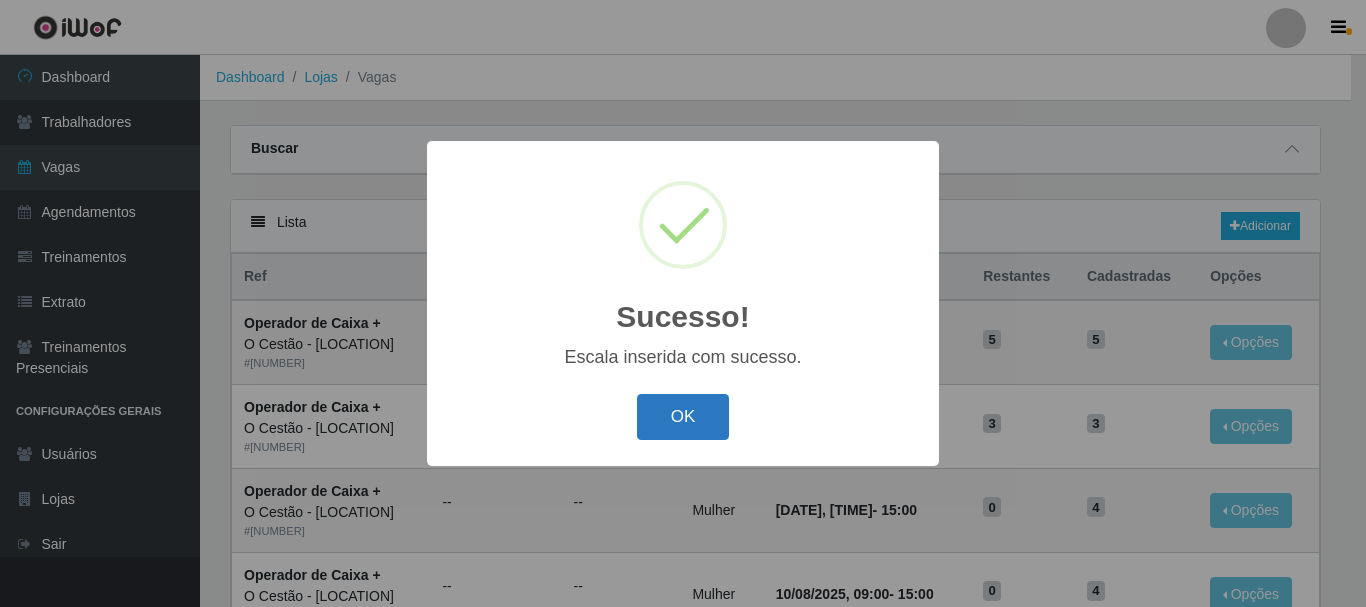 click on "OK" at bounding box center [683, 417] 